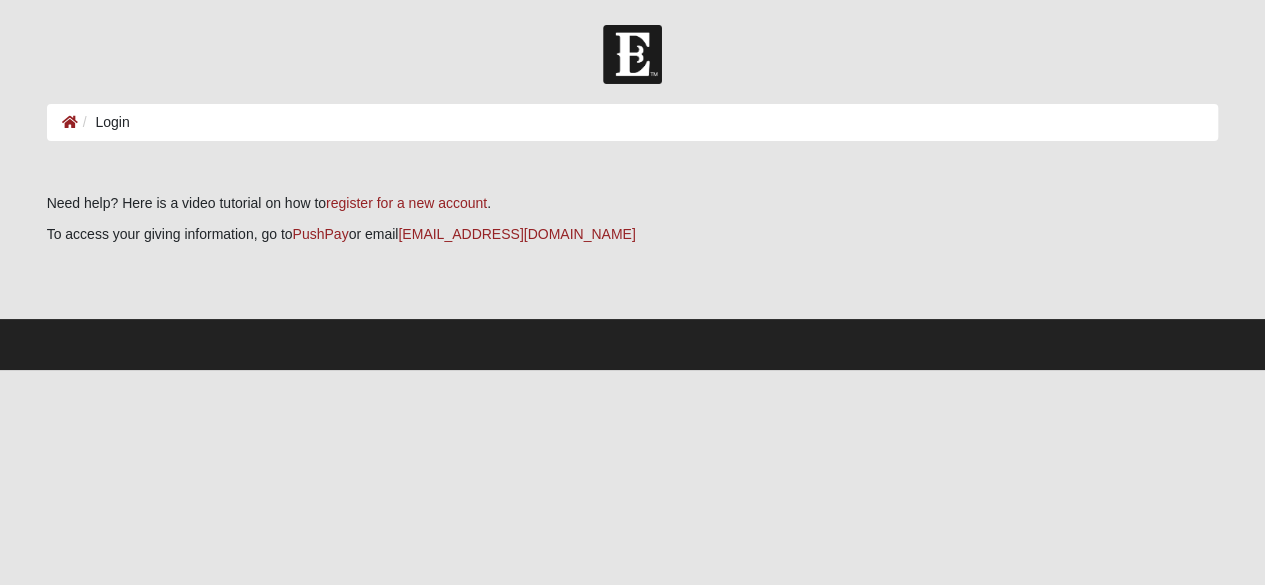 click on "Login" at bounding box center [104, 122] 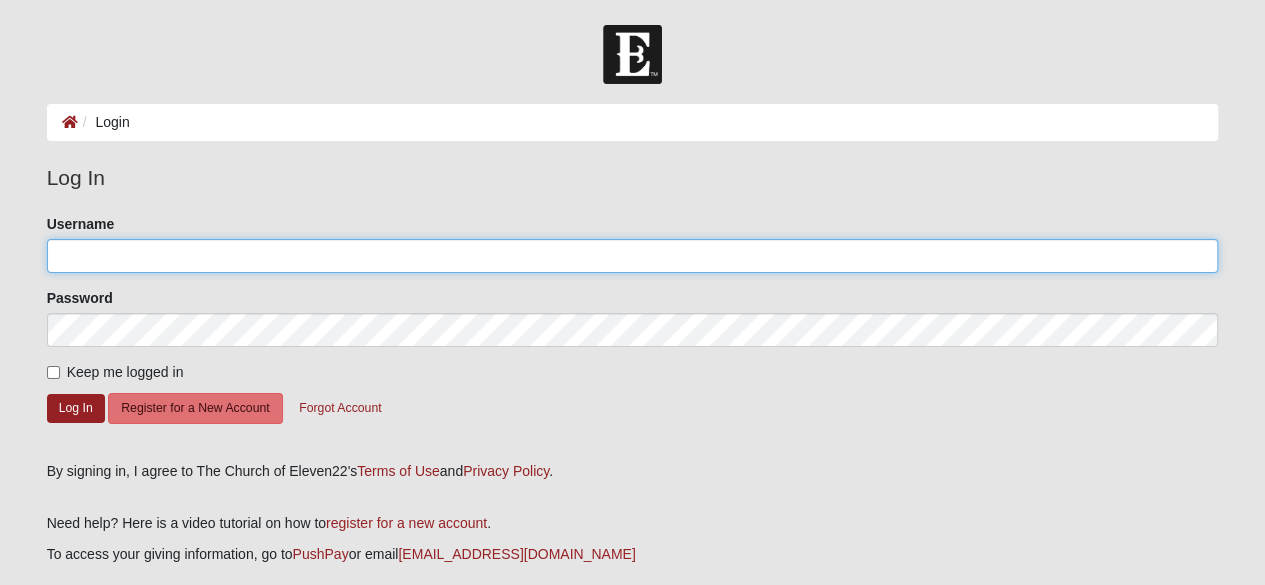 click on "Username" 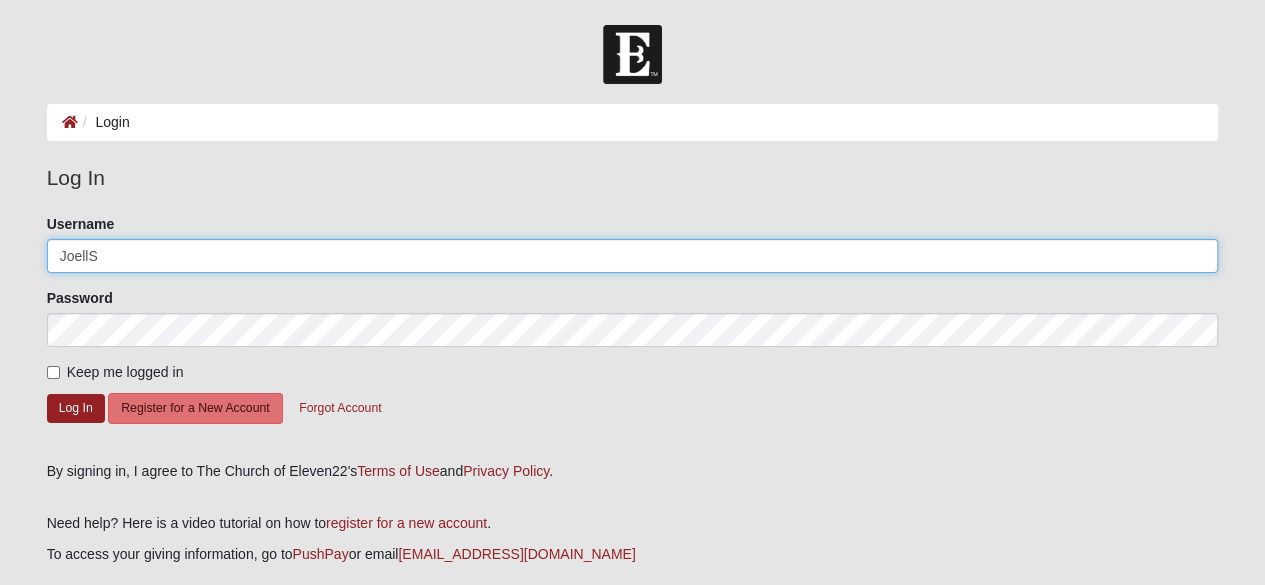 type on "JoellS" 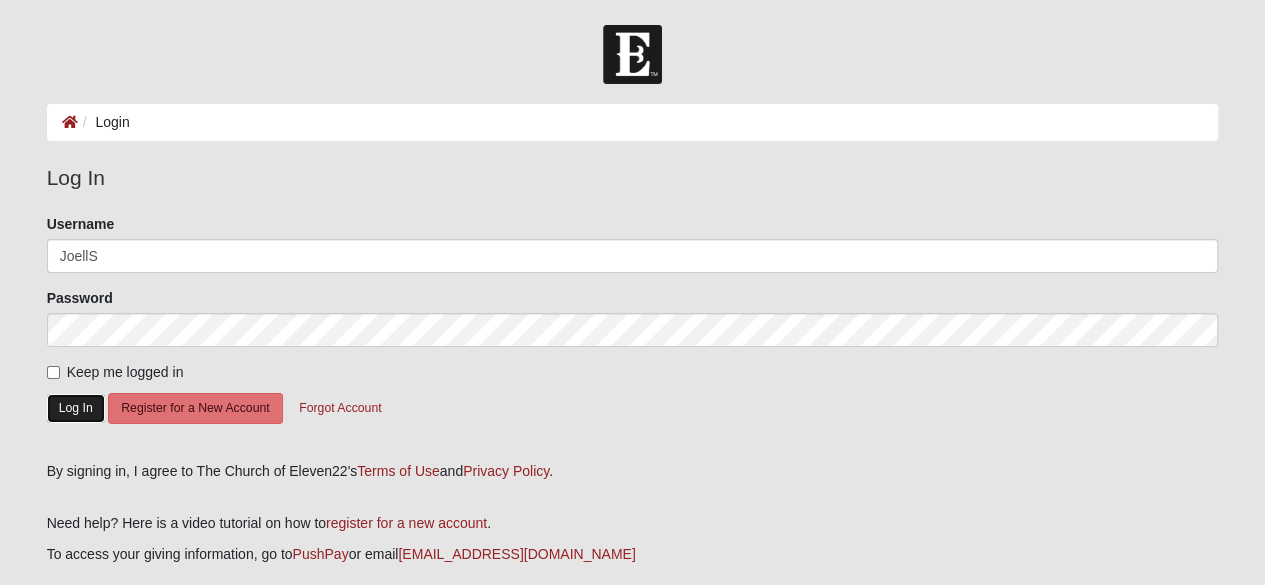 click on "Log In" 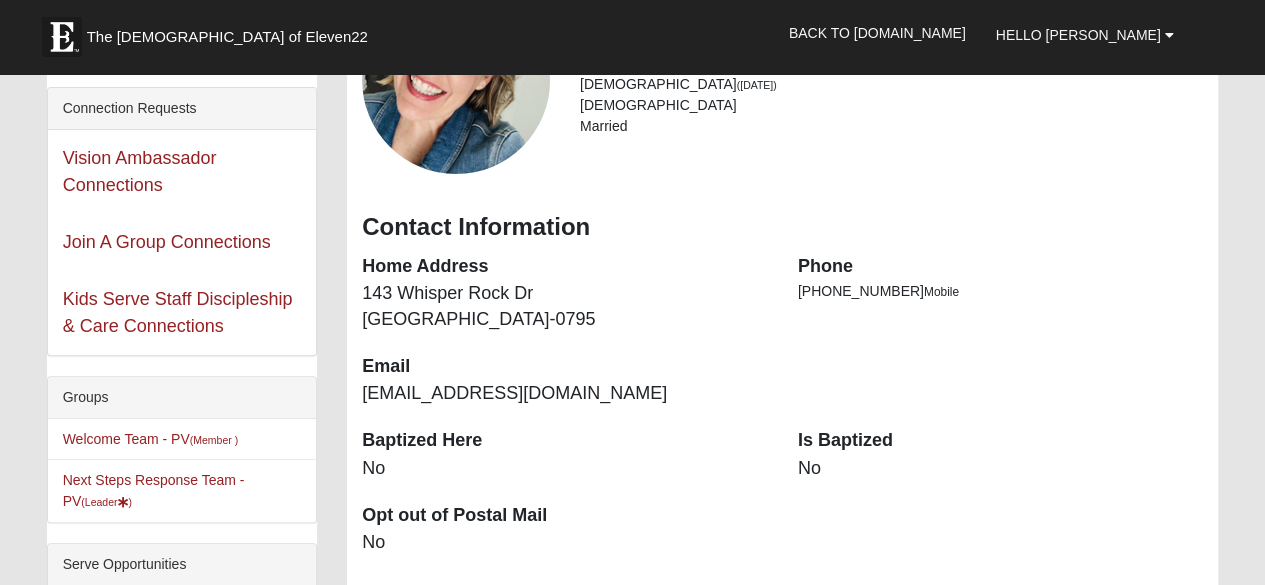 scroll, scrollTop: 0, scrollLeft: 0, axis: both 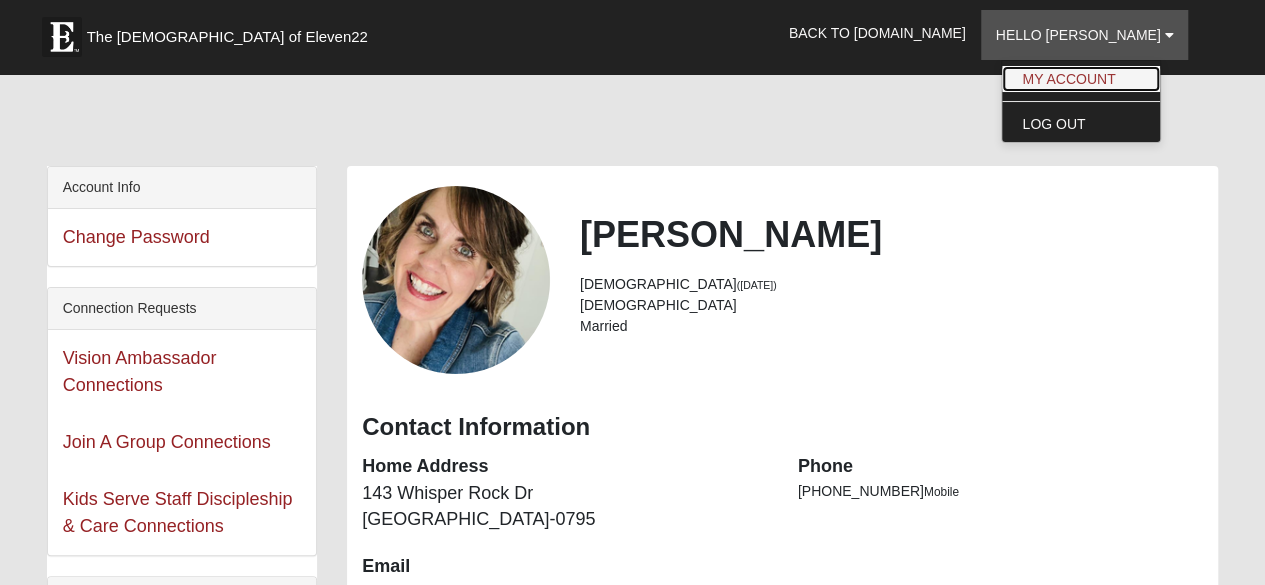 click on "My Account" at bounding box center (1081, 79) 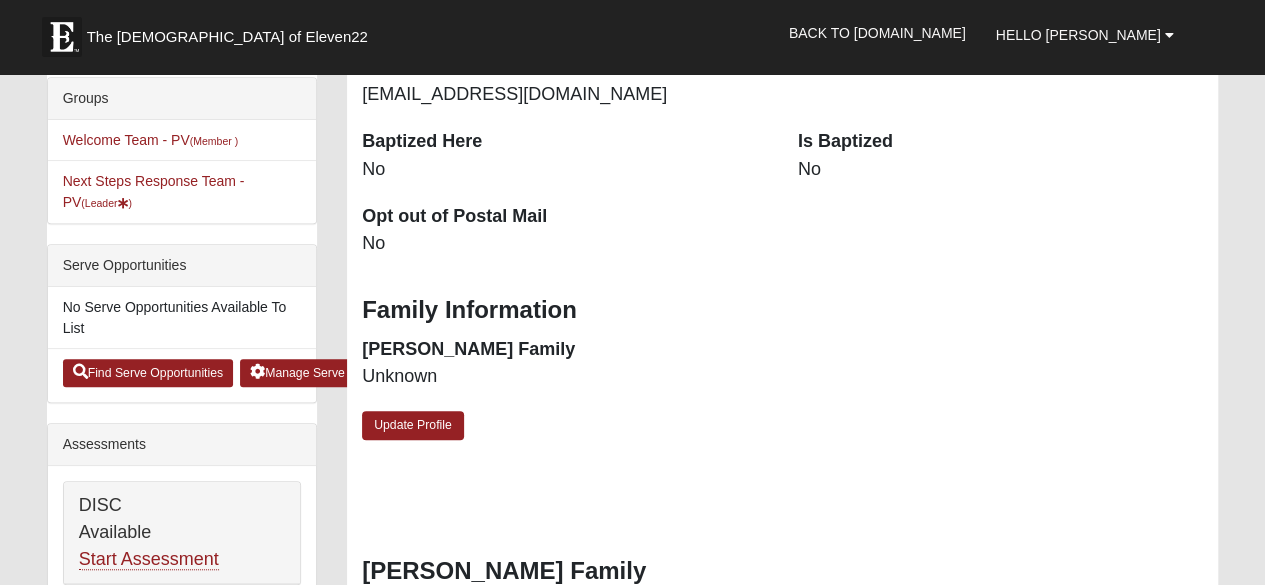 scroll, scrollTop: 500, scrollLeft: 0, axis: vertical 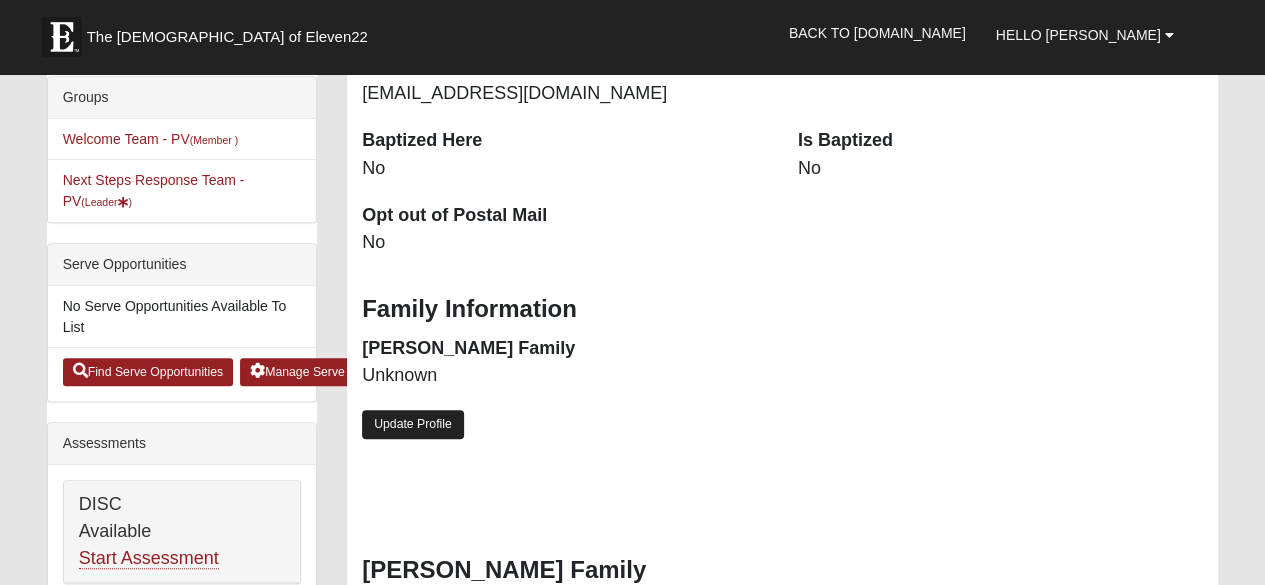 click on "Update Profile" at bounding box center [413, 424] 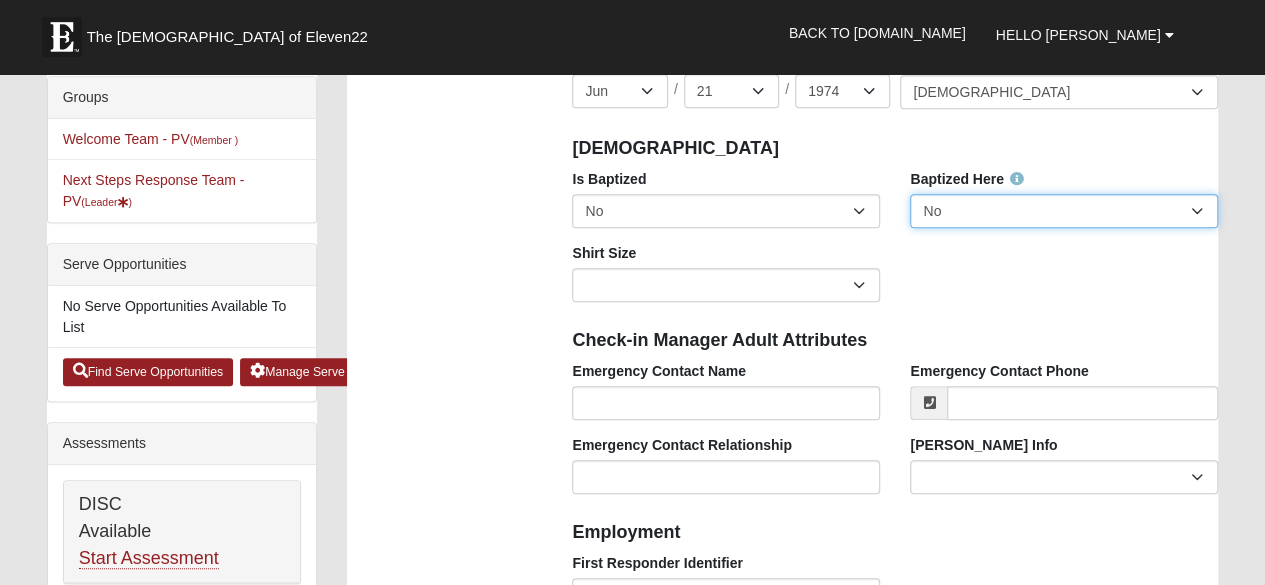 click on "No
Yes" at bounding box center [1064, 211] 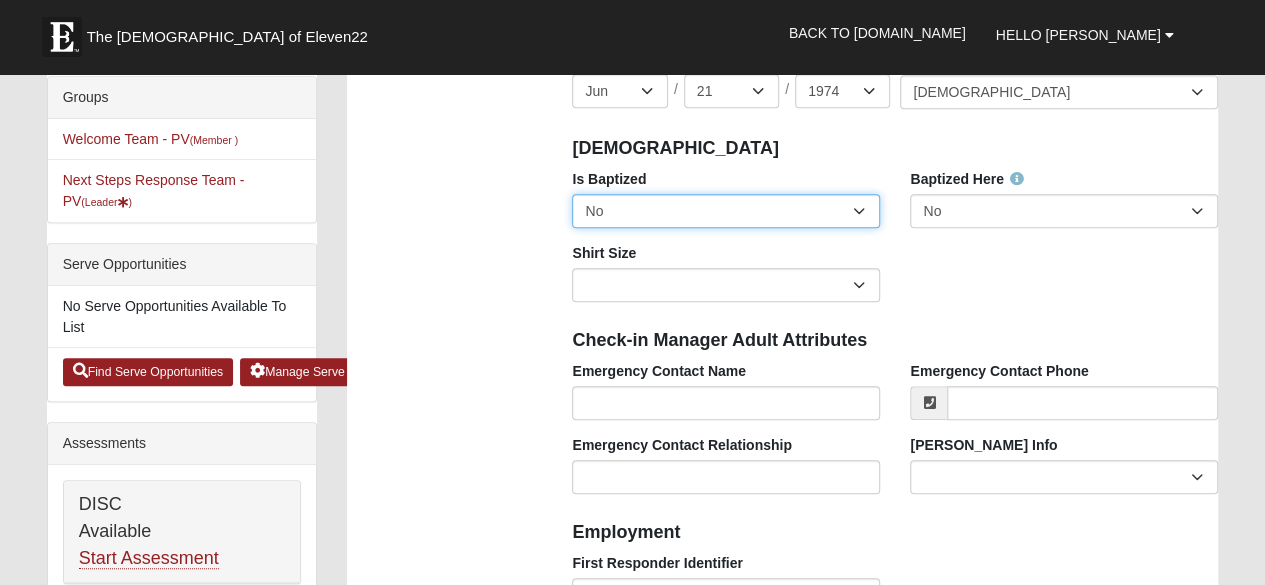 click on "No
Yes" at bounding box center (726, 211) 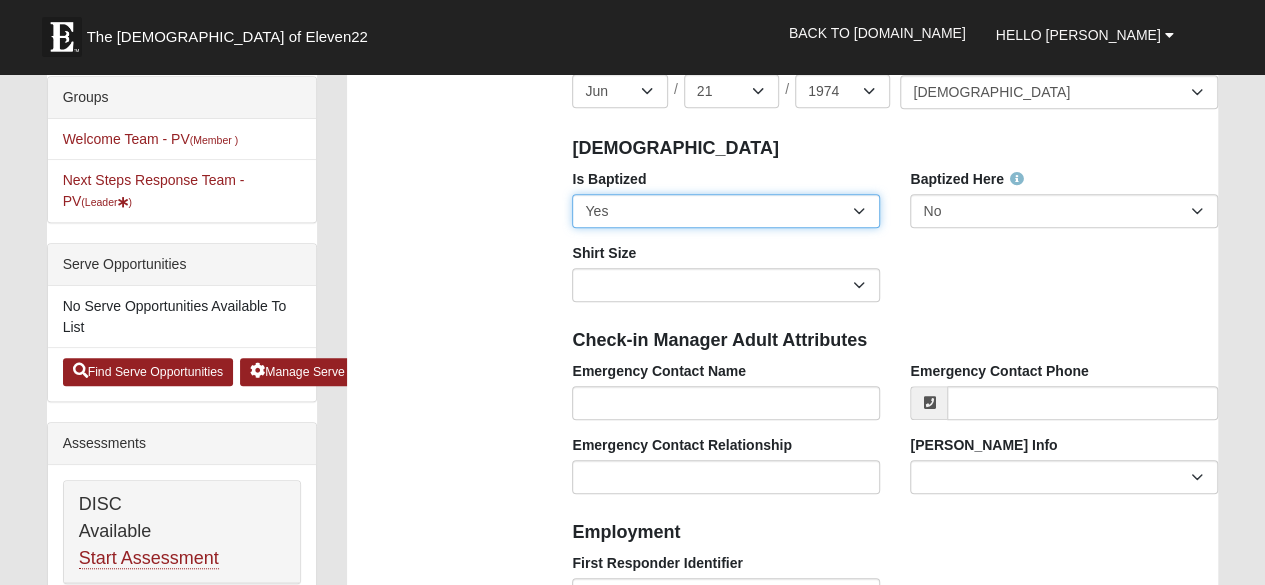click on "No
Yes" at bounding box center (726, 211) 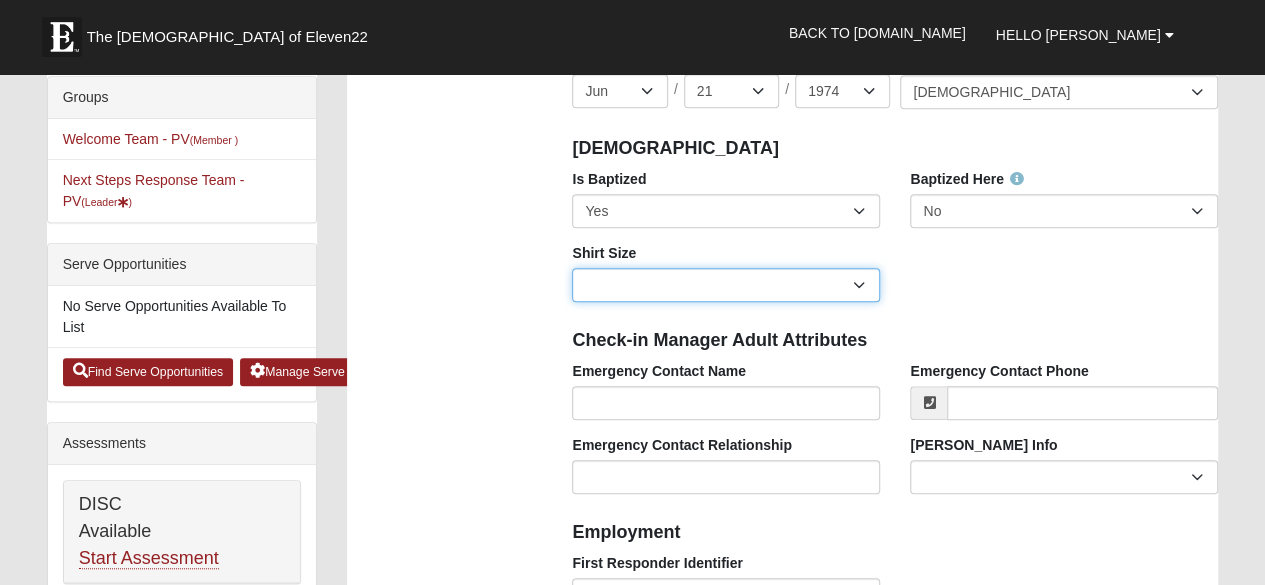 click on "Adult Small
Adult Medium
Adult Large
Adult XL
Adult XXL
Adult 3XL
Adult 4XL
Youth Small
Youth Medium
Youth Large" at bounding box center (726, 285) 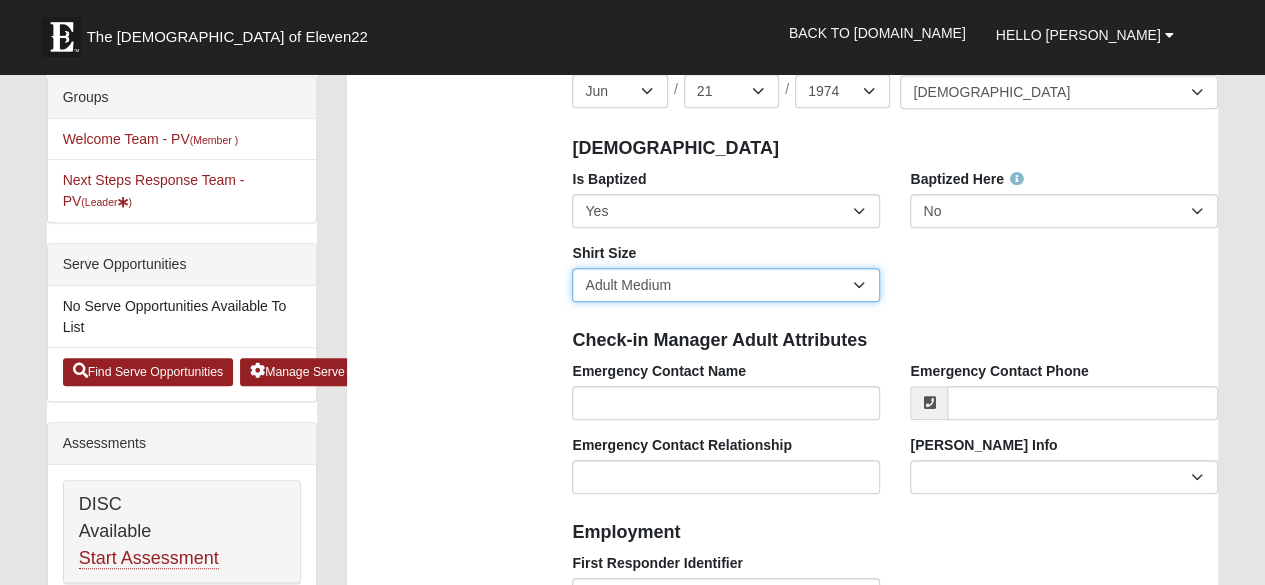 click on "Adult Small
Adult Medium
Adult Large
Adult XL
Adult XXL
Adult 3XL
Adult 4XL
Youth Small
Youth Medium
Youth Large" at bounding box center [726, 285] 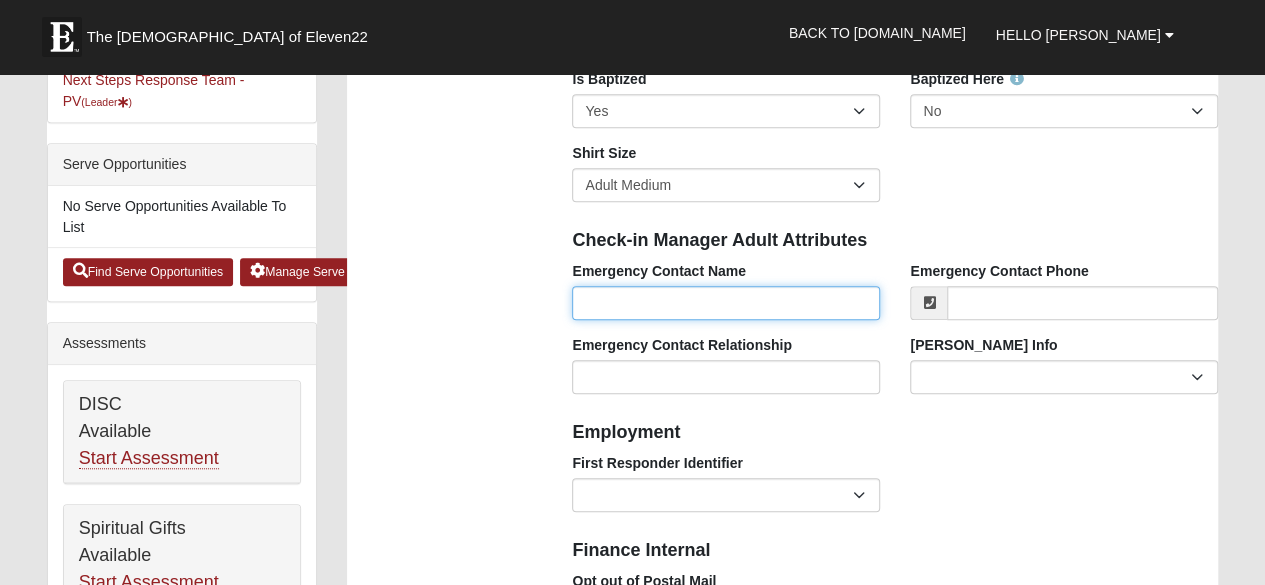 click on "Emergency Contact Name" at bounding box center [726, 303] 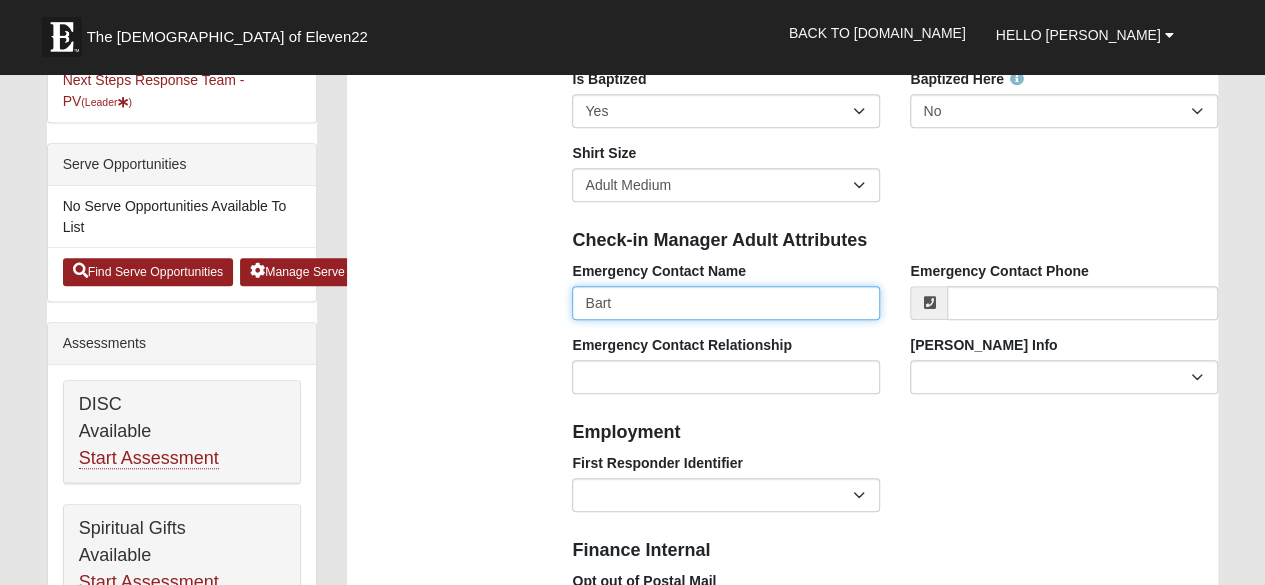 type on "Bart" 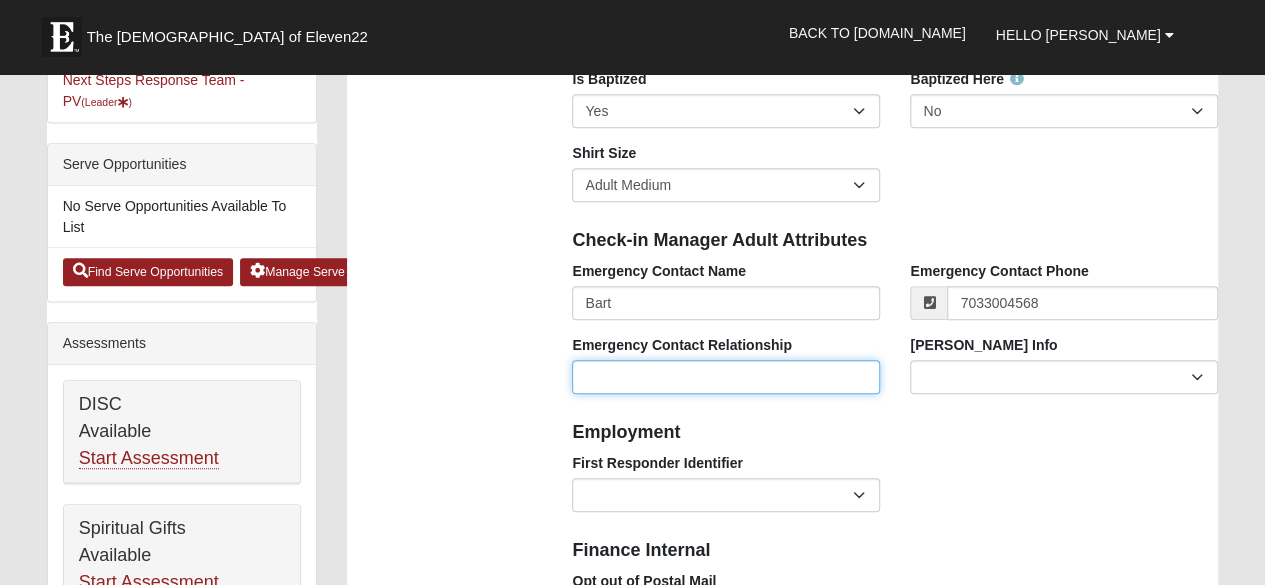 click on "Emergency Contact Relationship" at bounding box center (726, 377) 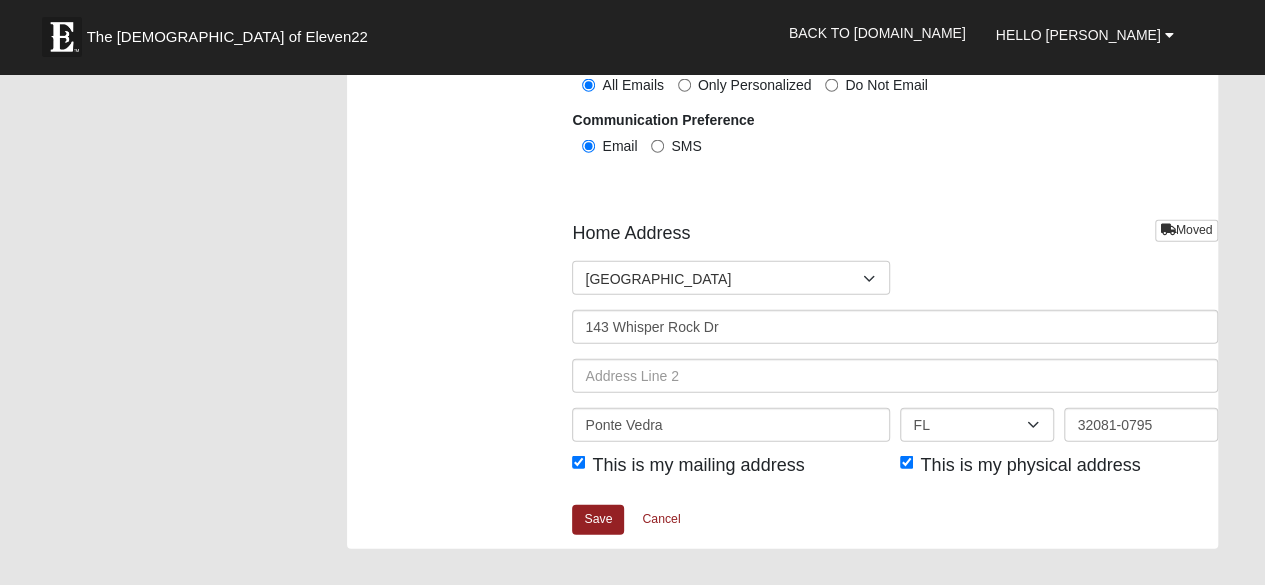 scroll, scrollTop: 2400, scrollLeft: 0, axis: vertical 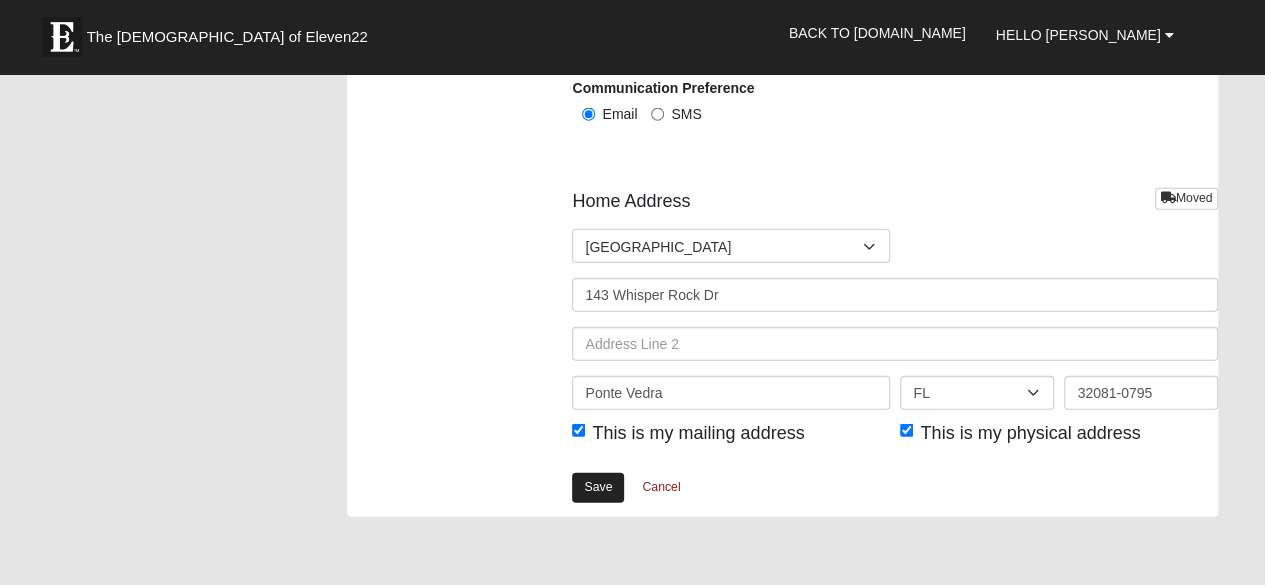 type on "Husband" 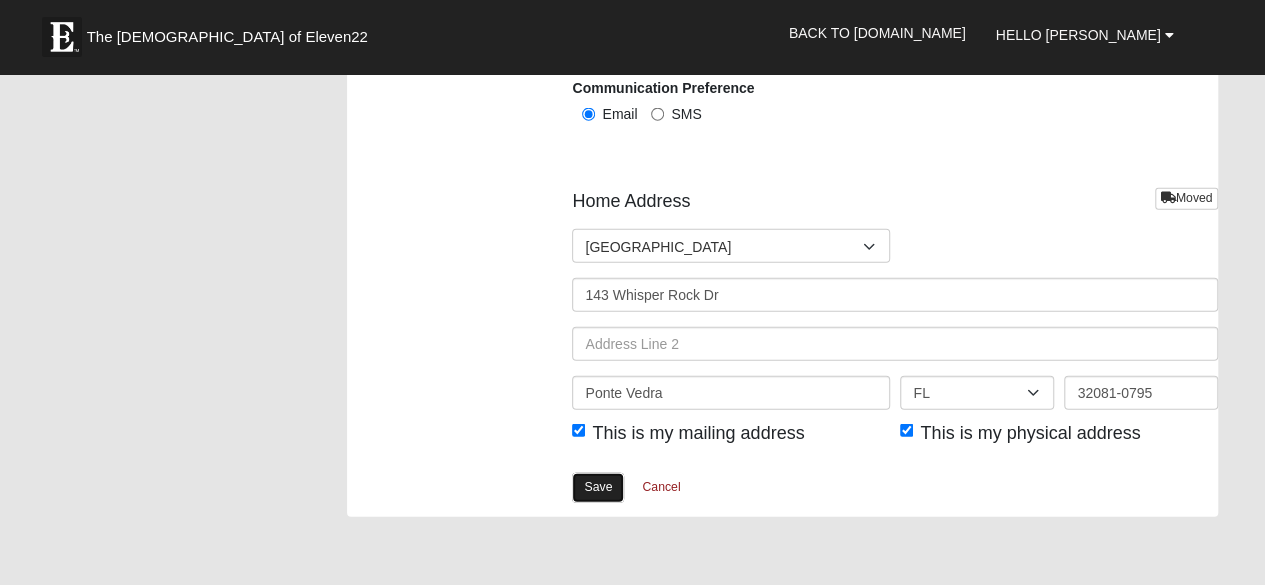 click on "Save" at bounding box center (598, 487) 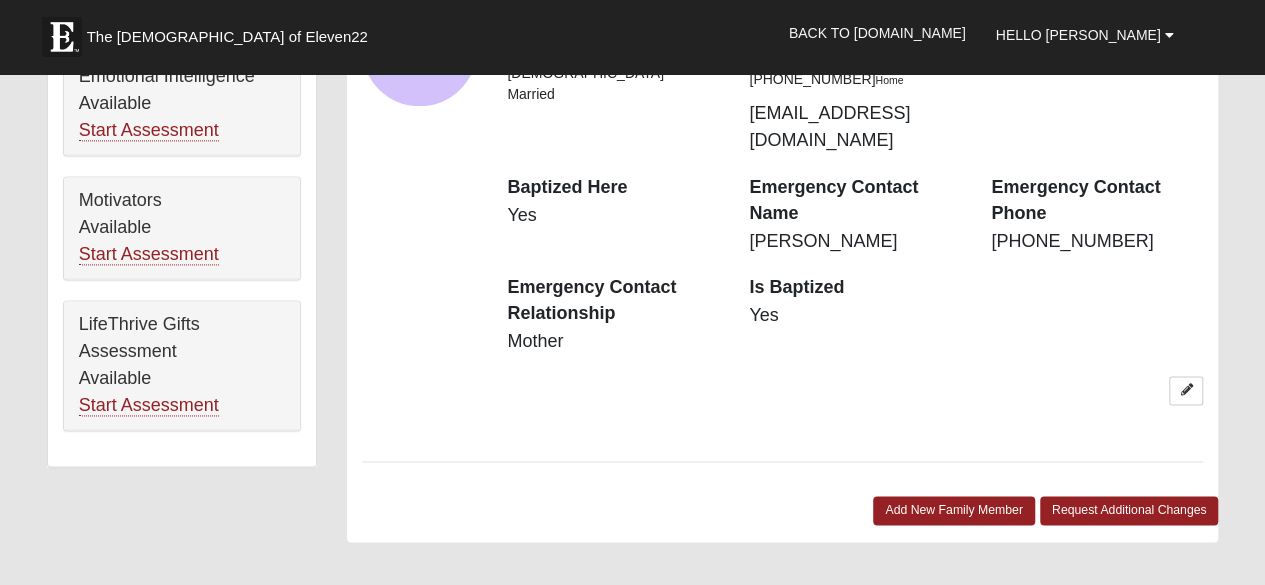 scroll, scrollTop: 1400, scrollLeft: 0, axis: vertical 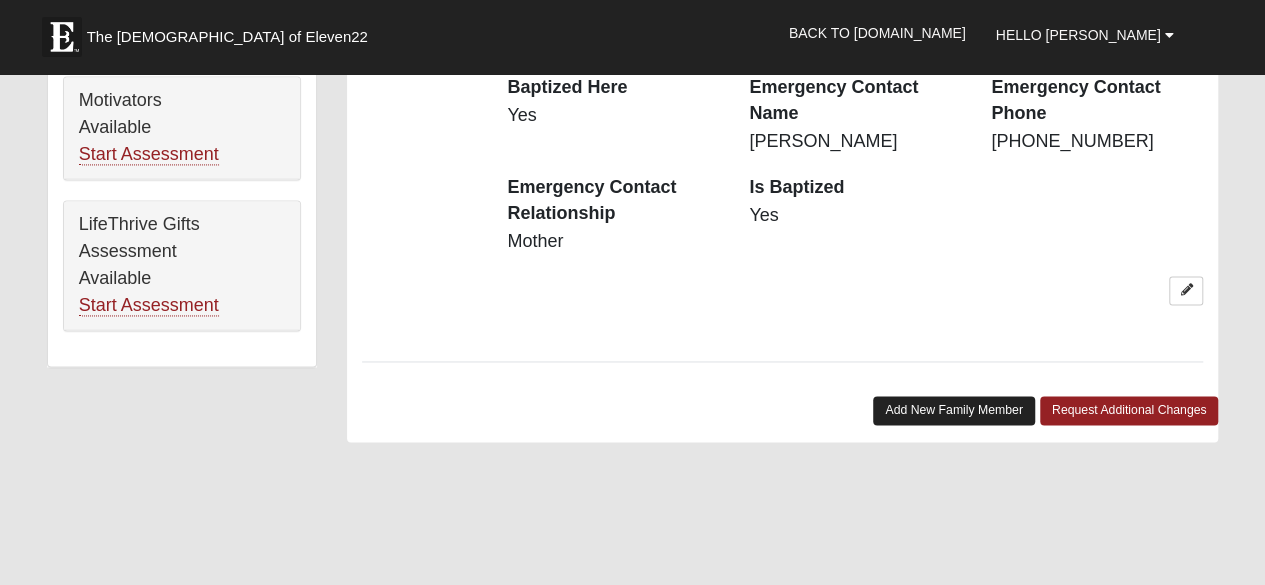 click on "Add New Family Member" at bounding box center [954, 410] 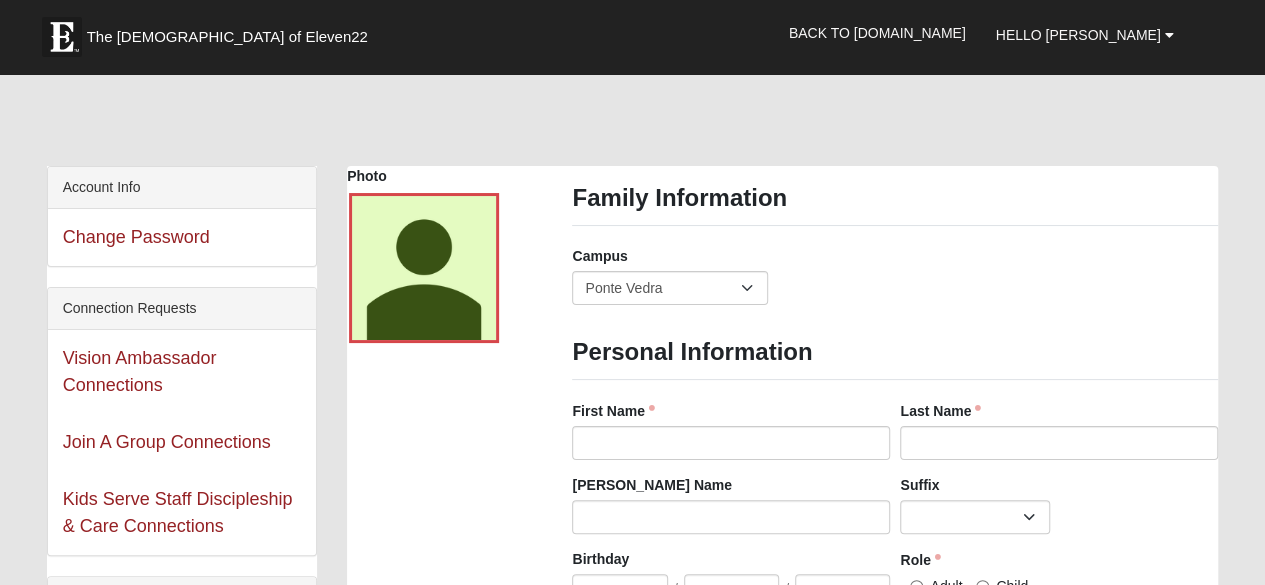 scroll, scrollTop: 0, scrollLeft: 0, axis: both 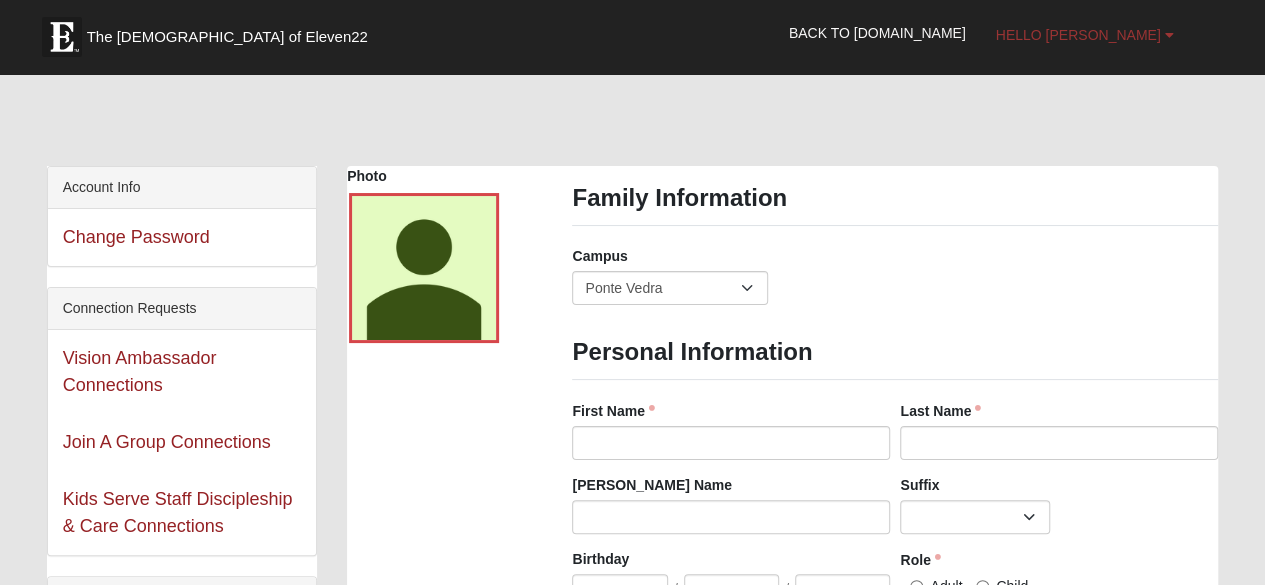 click on "Hello [PERSON_NAME]" at bounding box center (1078, 35) 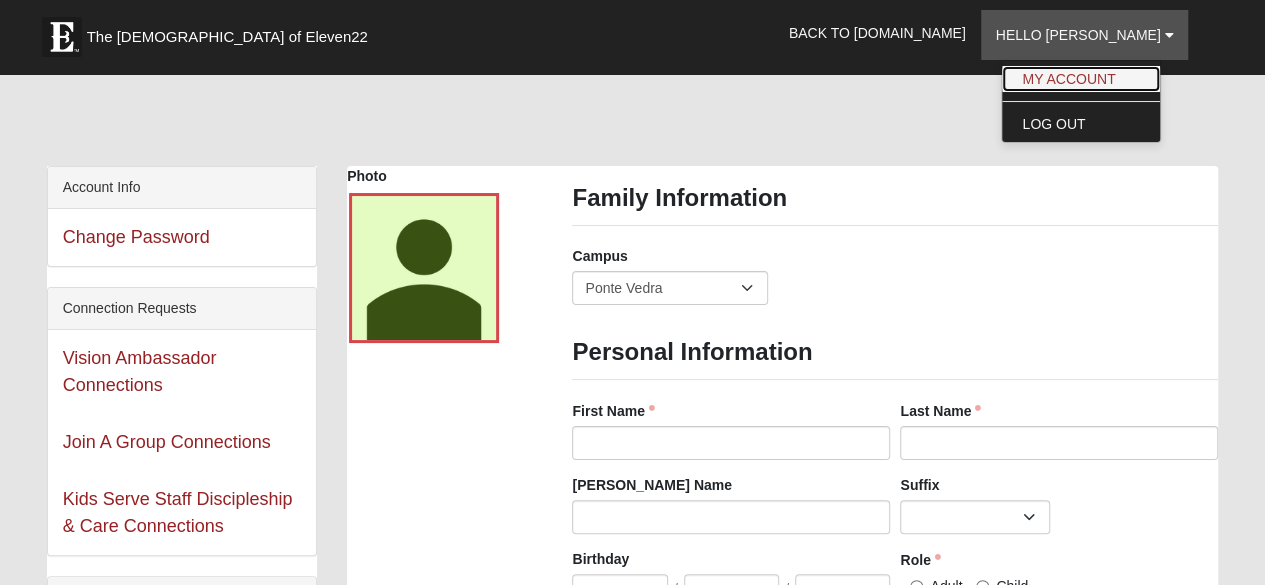 click on "My Account" at bounding box center [1081, 79] 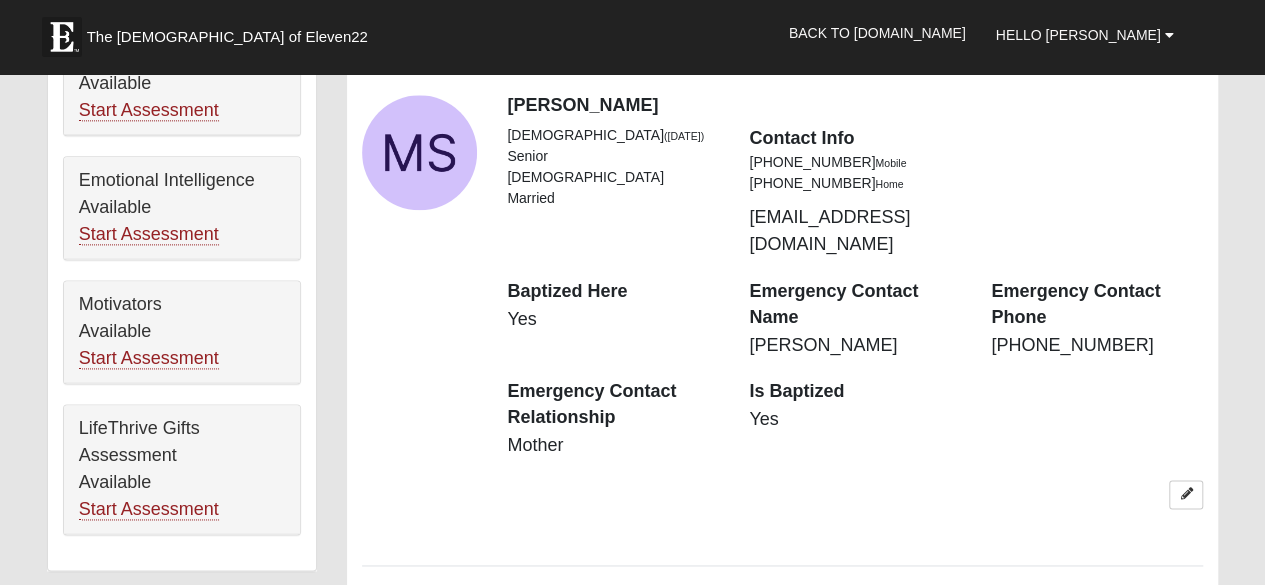 scroll, scrollTop: 1200, scrollLeft: 0, axis: vertical 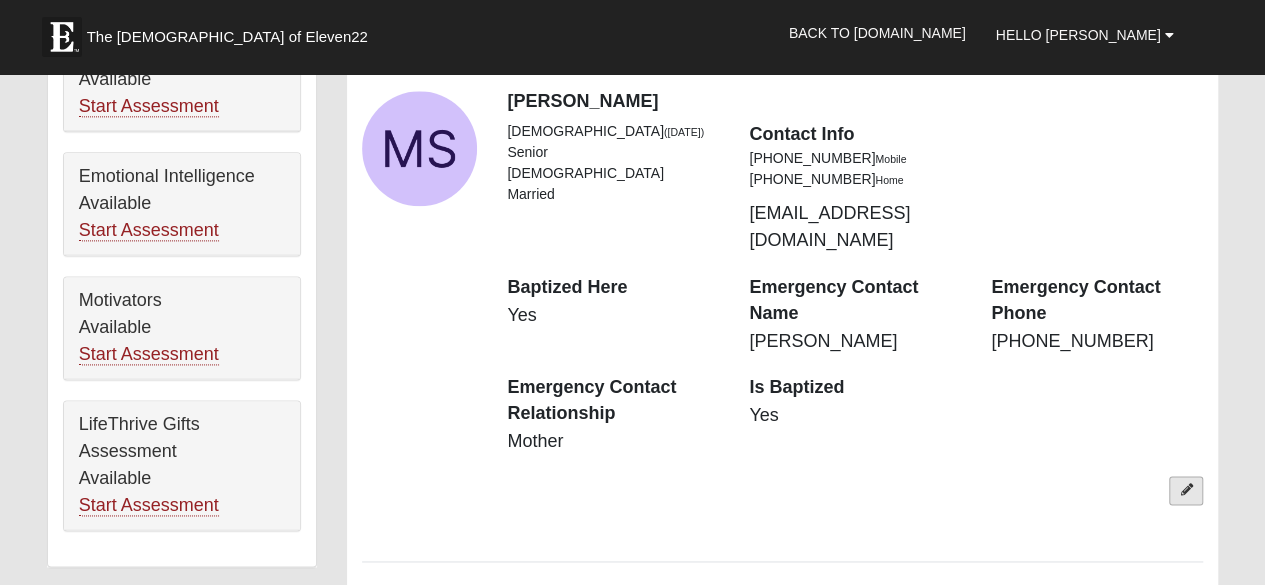 click at bounding box center (1186, 490) 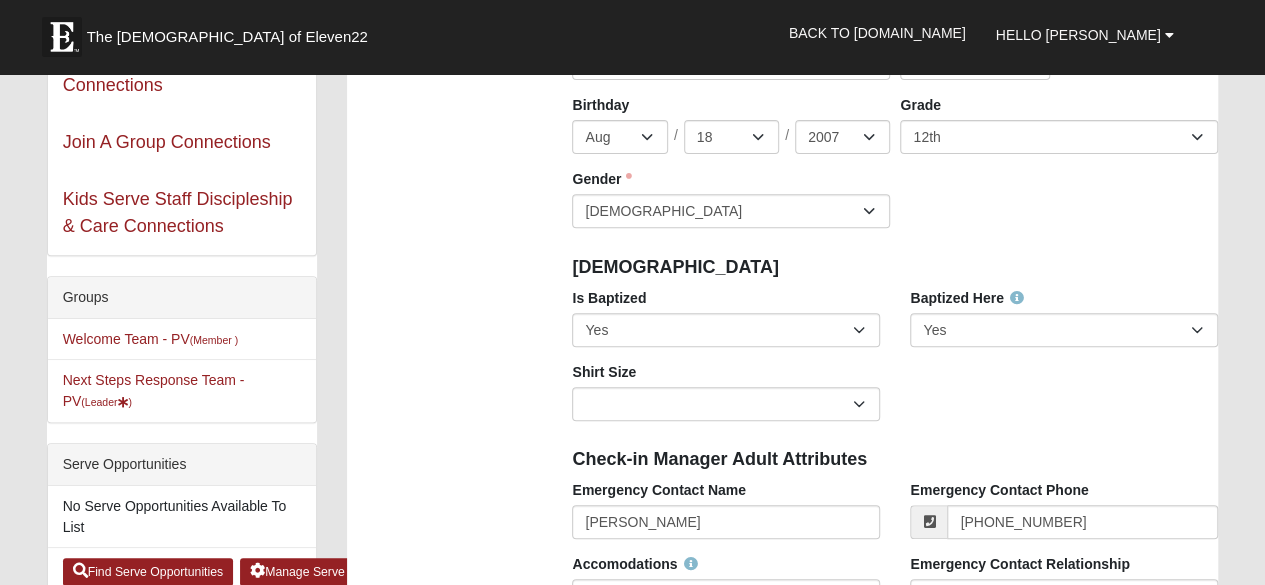 scroll, scrollTop: 400, scrollLeft: 0, axis: vertical 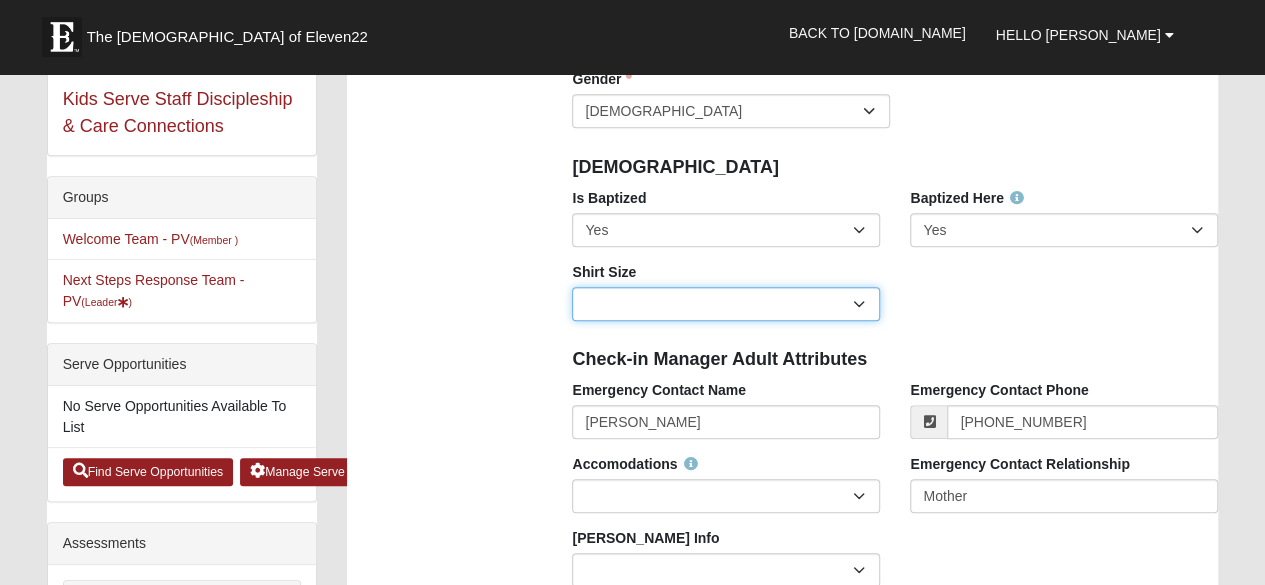 click on "Adult Small
Adult Medium
Adult Large
Adult XL
Adult XXL
Adult 3XL
Adult 4XL
Youth Small
Youth Medium
Youth Large" at bounding box center [726, 304] 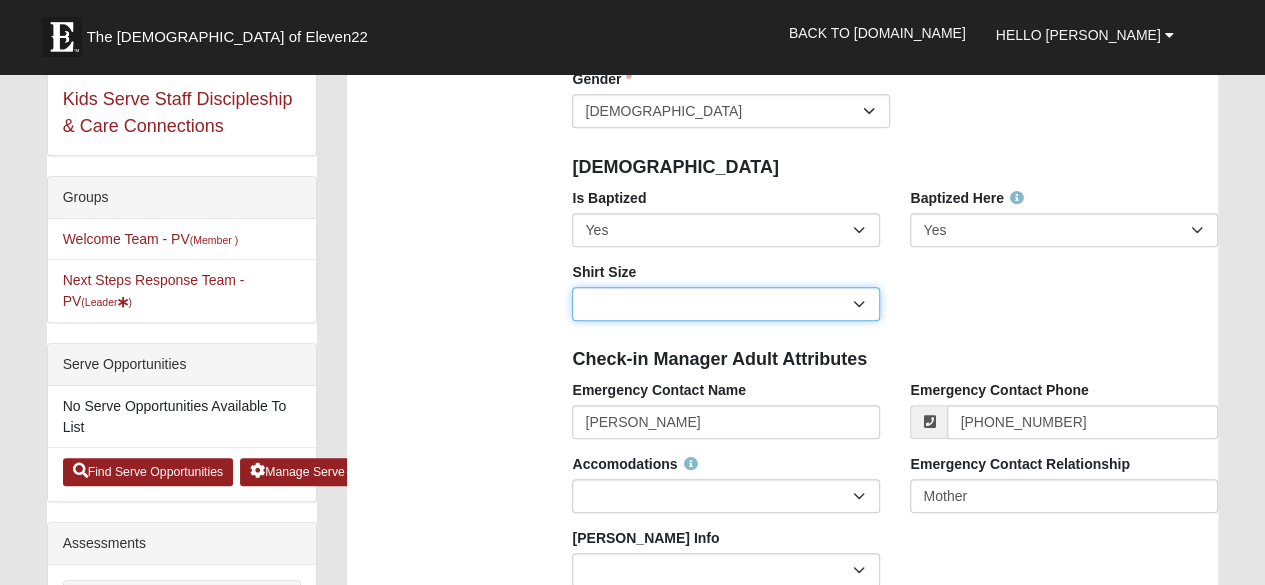 select on "Adult Medium" 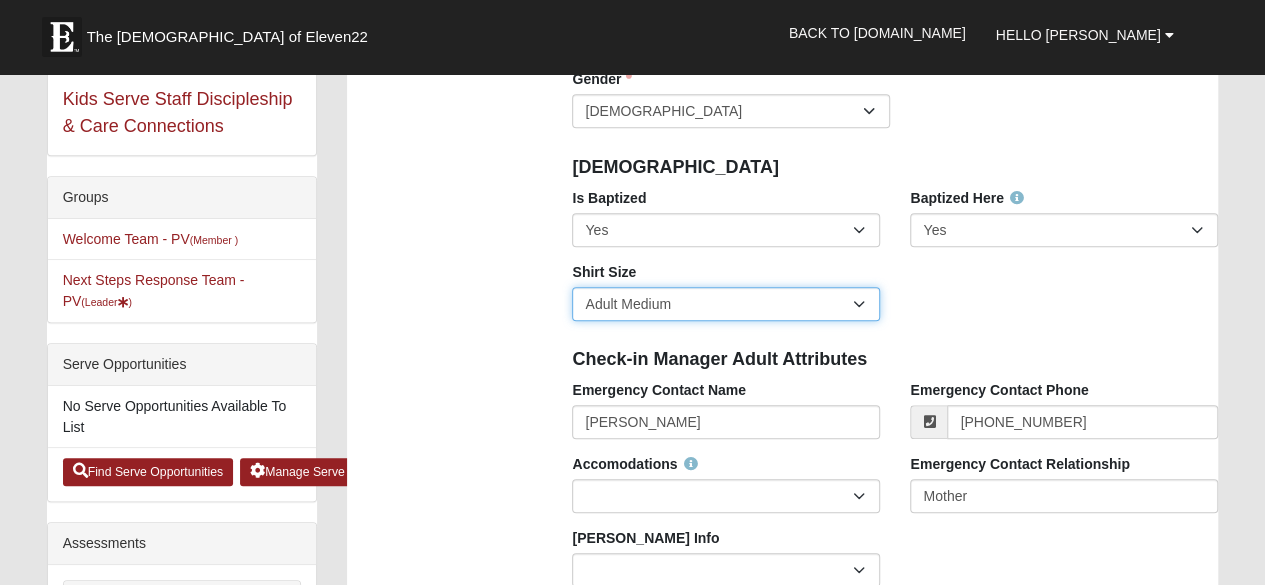 click on "Adult Small
Adult Medium
Adult Large
Adult XL
Adult XXL
Adult 3XL
Adult 4XL
Youth Small
Youth Medium
Youth Large" at bounding box center (726, 304) 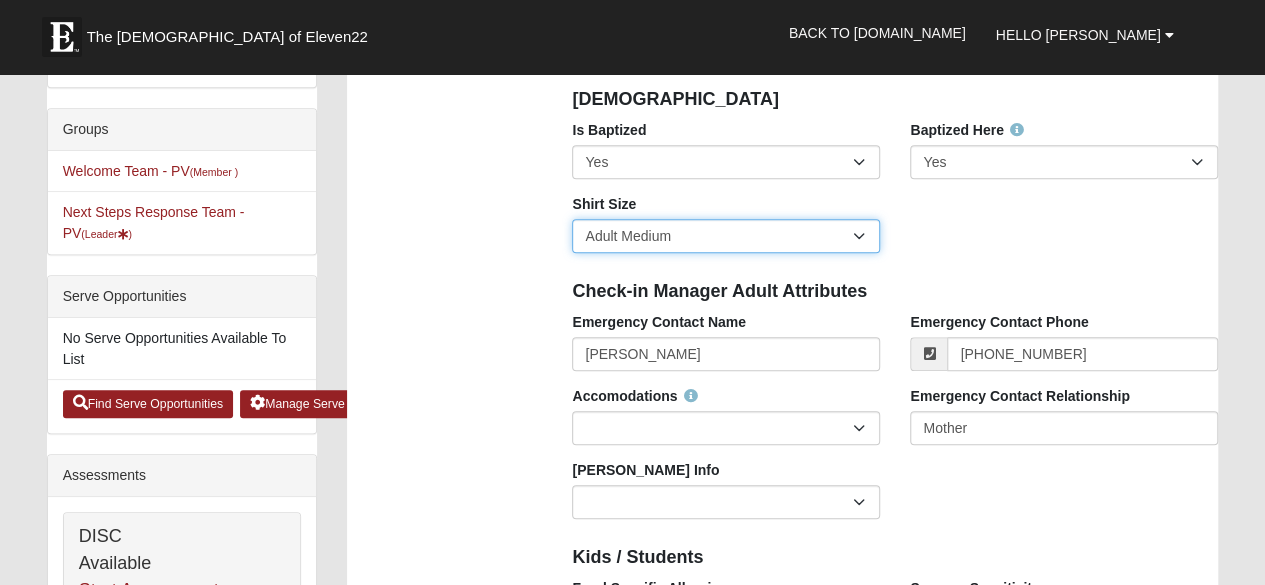 scroll, scrollTop: 500, scrollLeft: 0, axis: vertical 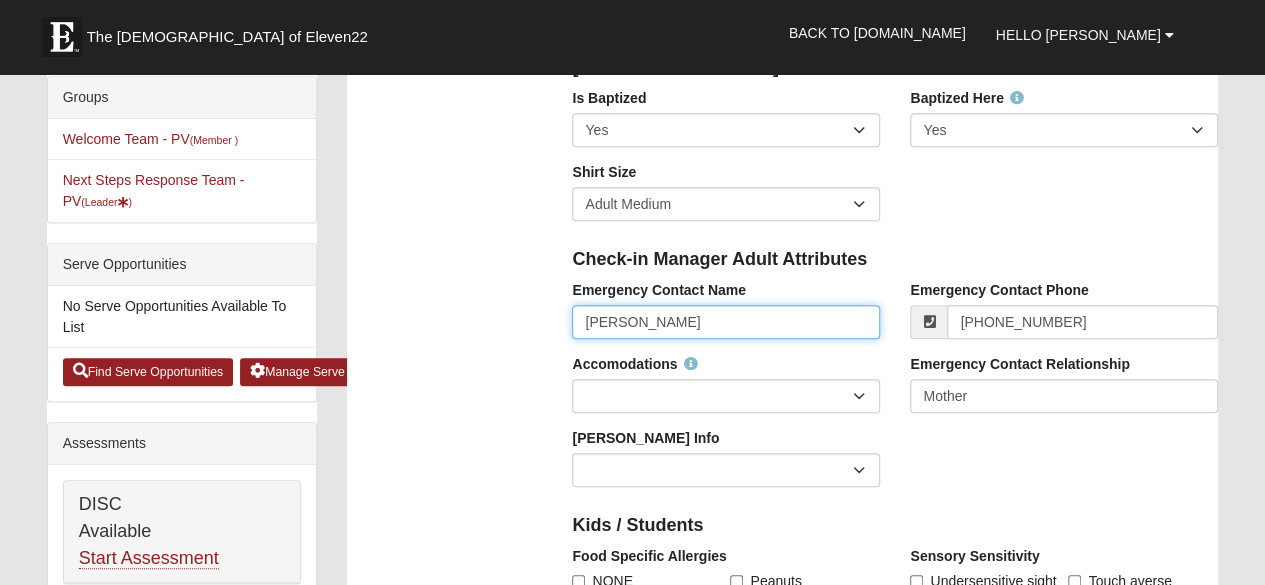 drag, startPoint x: 625, startPoint y: 325, endPoint x: 528, endPoint y: 324, distance: 97.00516 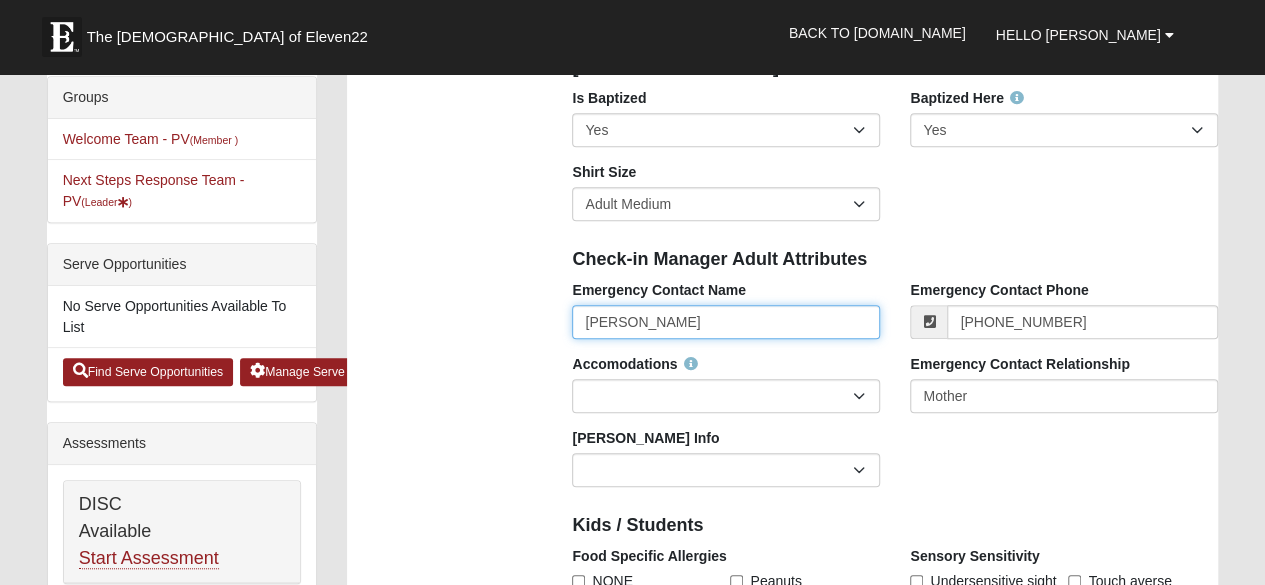 click on "Photo
Personal Information
First Name
Marinna
First Name is required.
Last Name
Siciliano
Last Name is required.
Nick Name
Marinna" at bounding box center (782, 635) 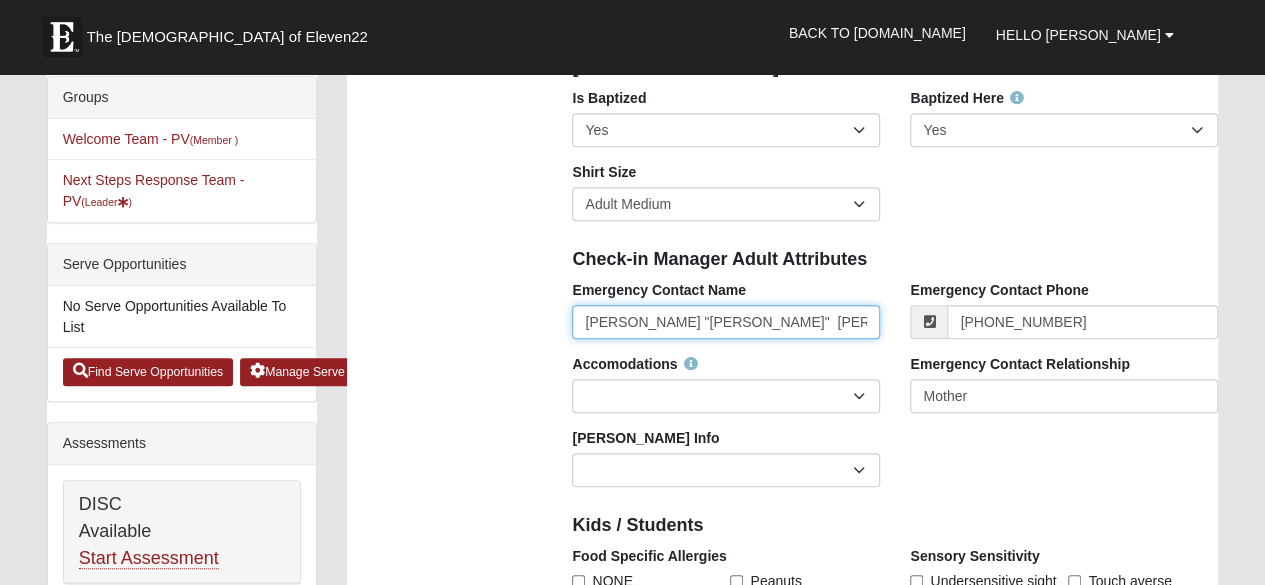 drag, startPoint x: 764, startPoint y: 316, endPoint x: 391, endPoint y: 317, distance: 373.00134 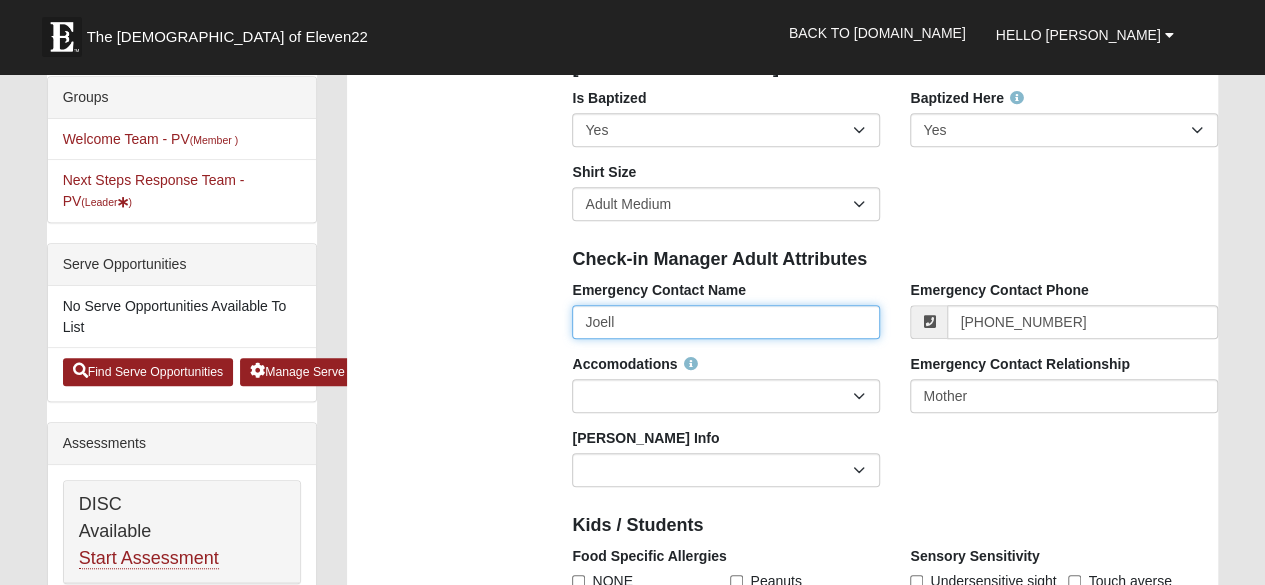type on "[PERSON_NAME]" 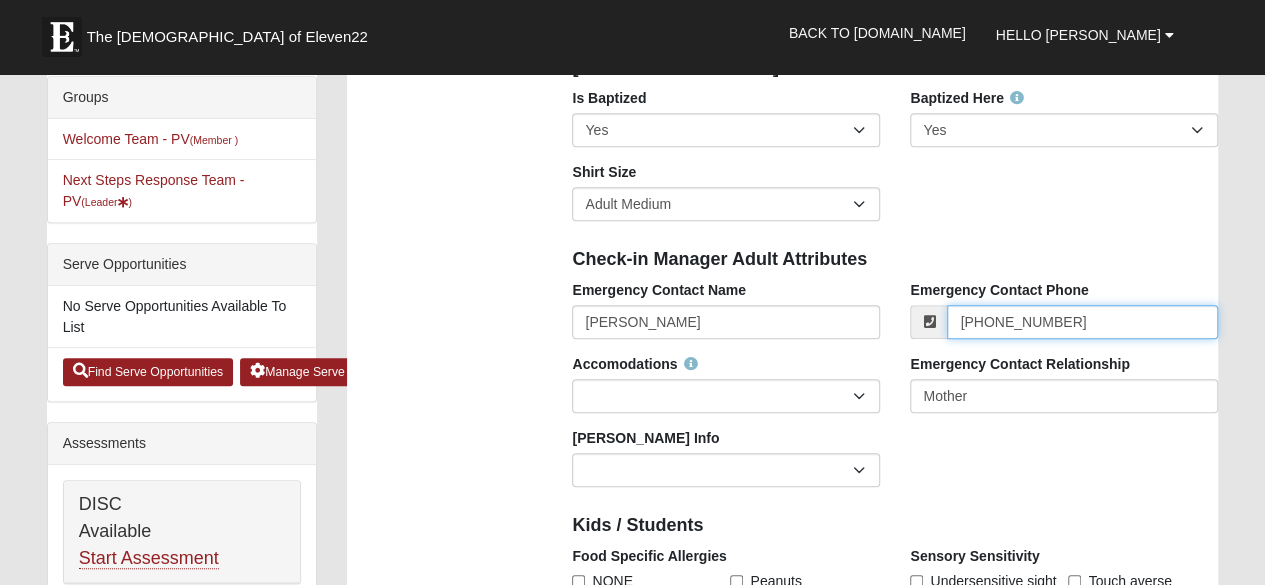 drag, startPoint x: 1081, startPoint y: 319, endPoint x: 875, endPoint y: 327, distance: 206.15529 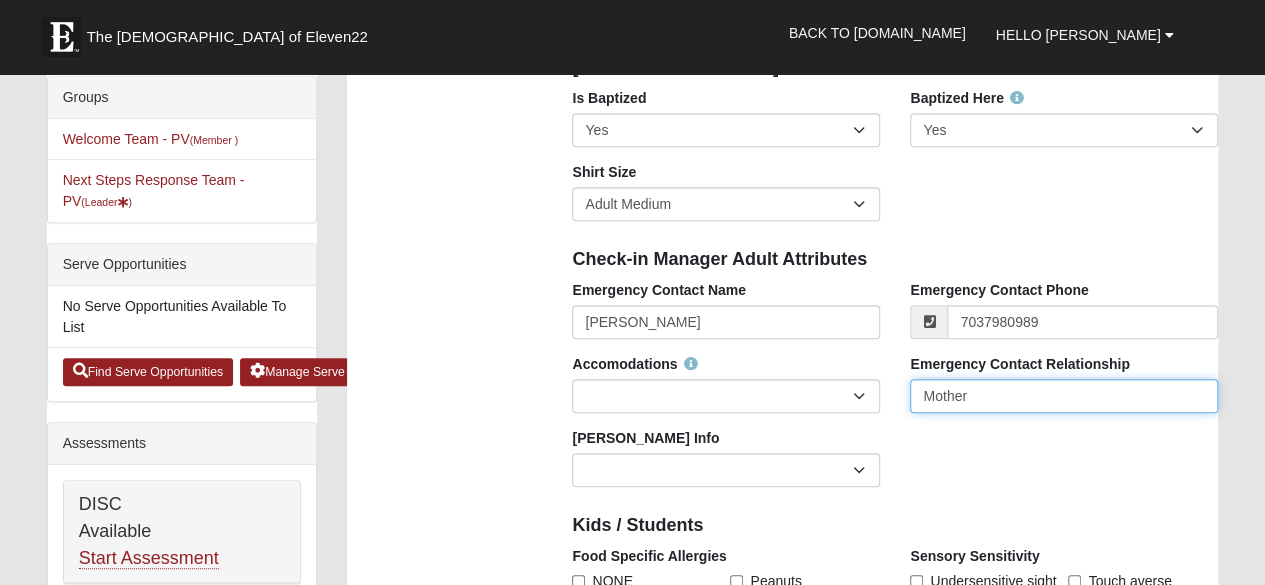 type on "[PHONE_NUMBER]" 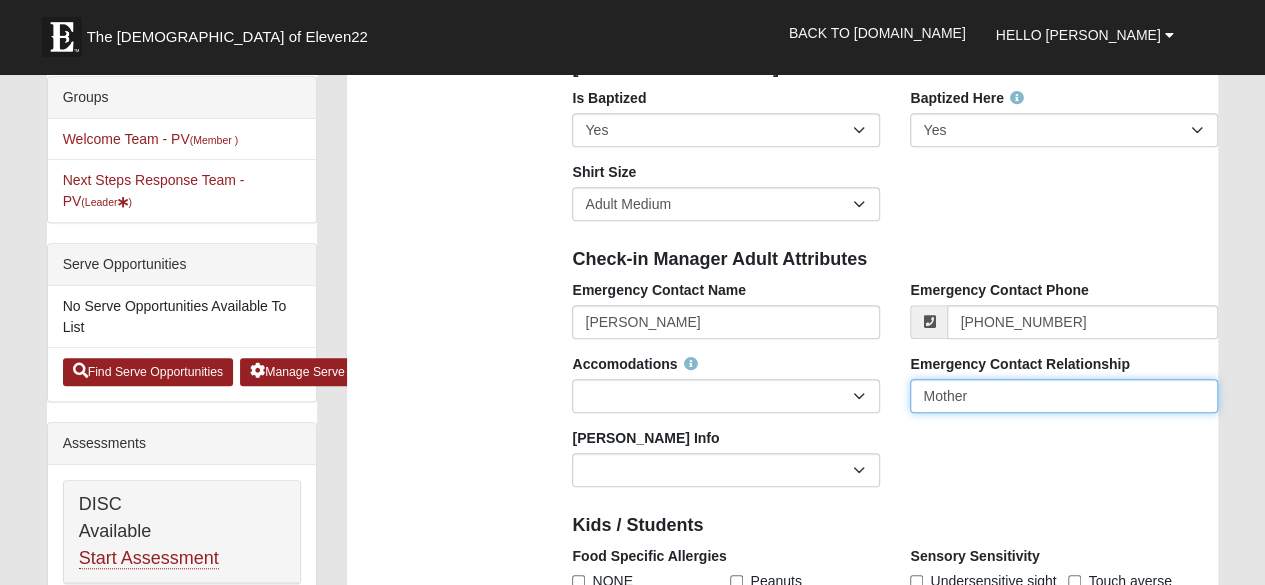 click on "Mother" at bounding box center [1064, 396] 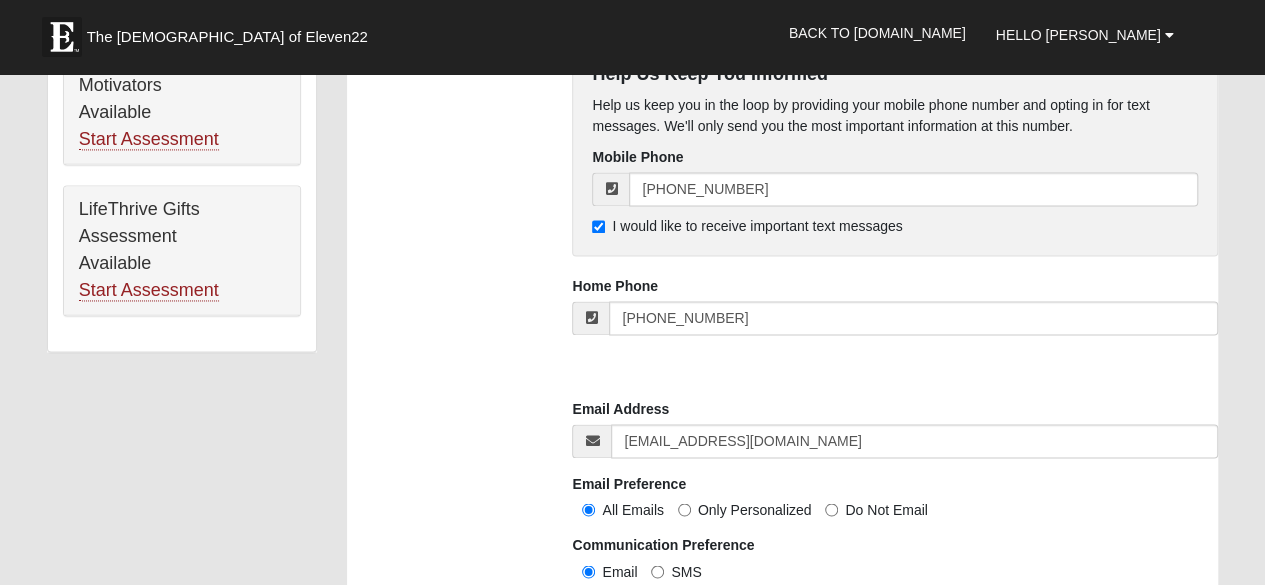 scroll, scrollTop: 1800, scrollLeft: 0, axis: vertical 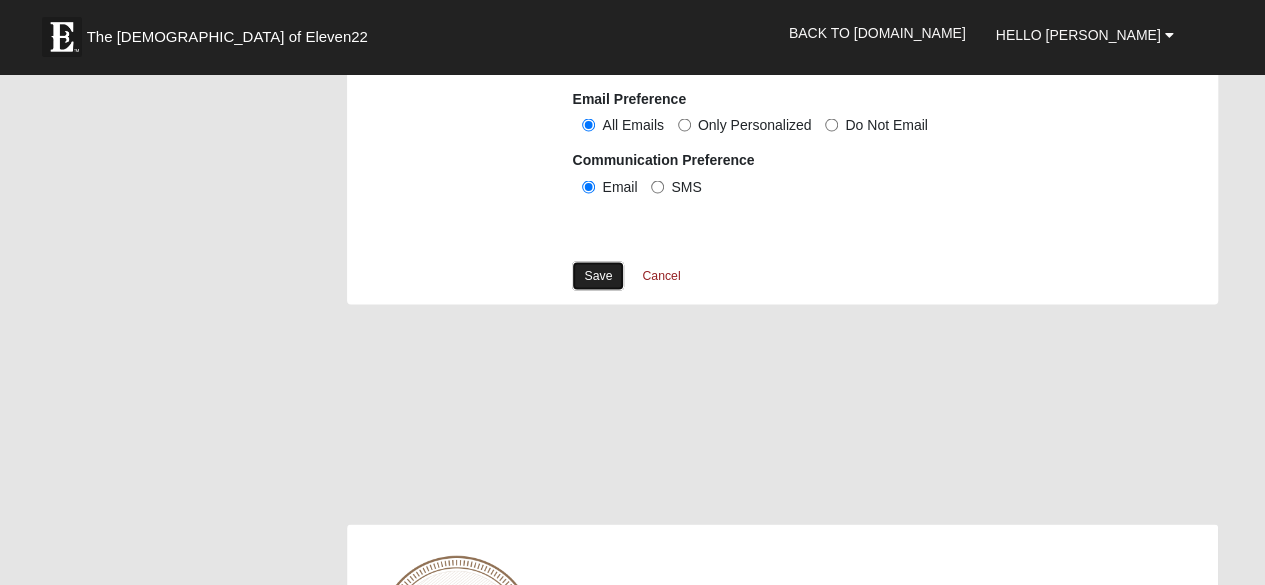 click on "Save" at bounding box center (598, 275) 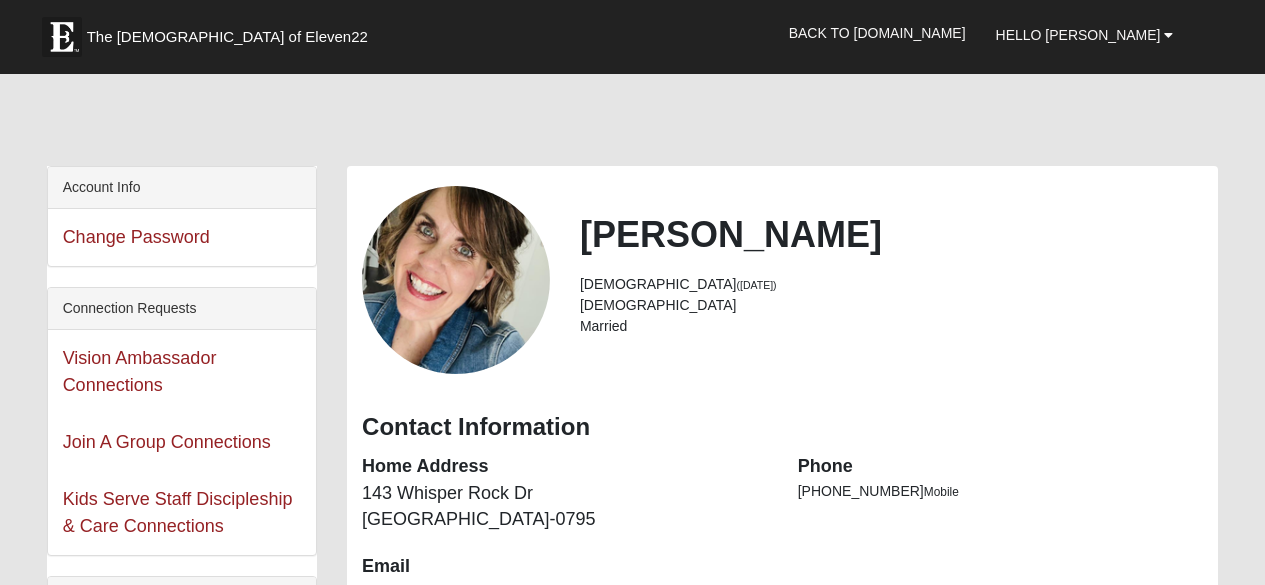 scroll, scrollTop: 0, scrollLeft: 0, axis: both 